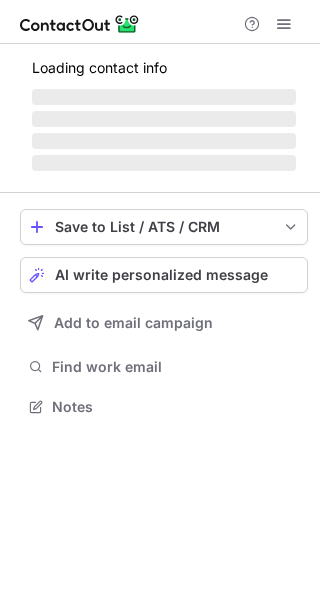 scroll, scrollTop: 0, scrollLeft: 0, axis: both 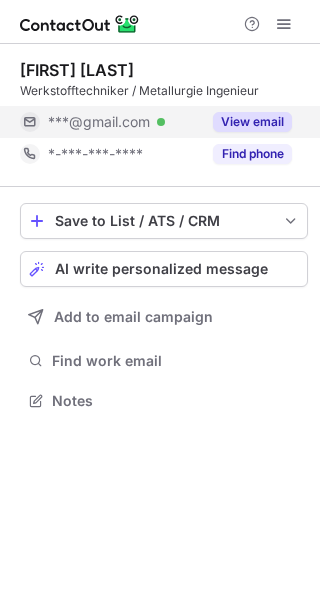 click on "View email" at bounding box center (252, 122) 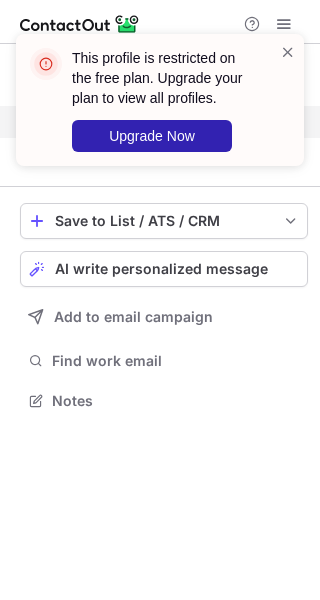 click at bounding box center [288, 100] 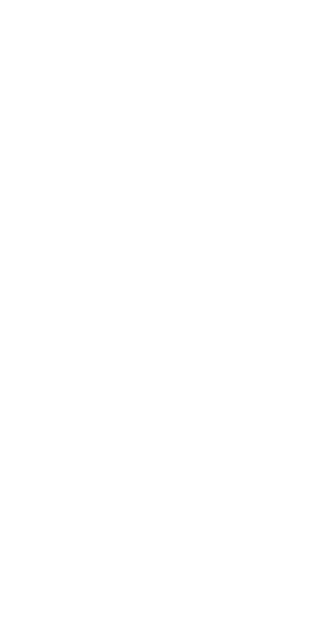 scroll, scrollTop: 0, scrollLeft: 0, axis: both 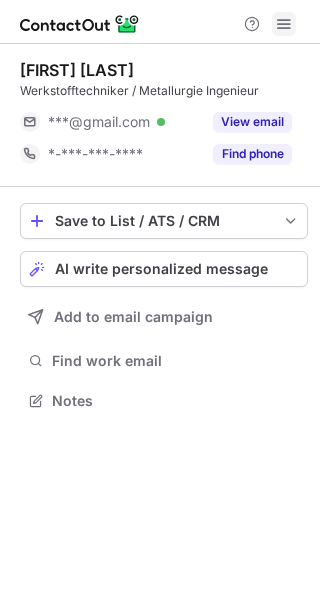 click at bounding box center (284, 24) 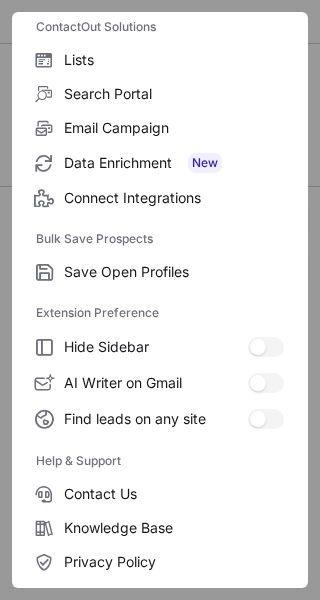 scroll, scrollTop: 233, scrollLeft: 0, axis: vertical 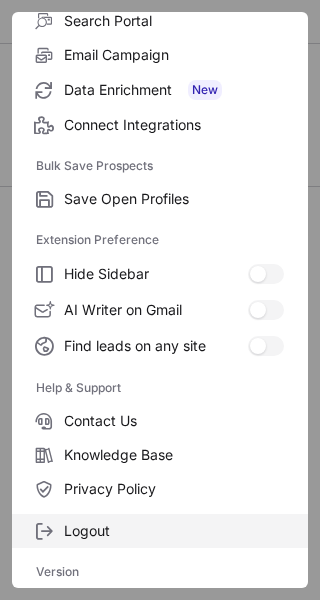 click on "Logout" at bounding box center [174, 199] 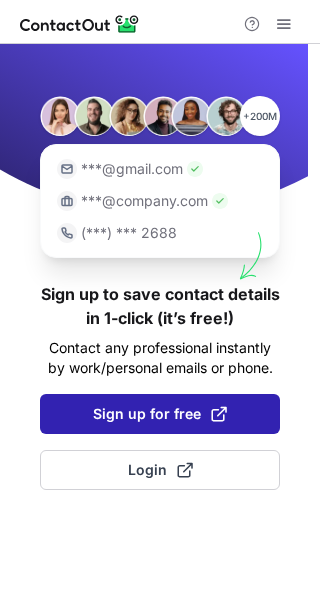 click on "Sign up for free" at bounding box center (160, 414) 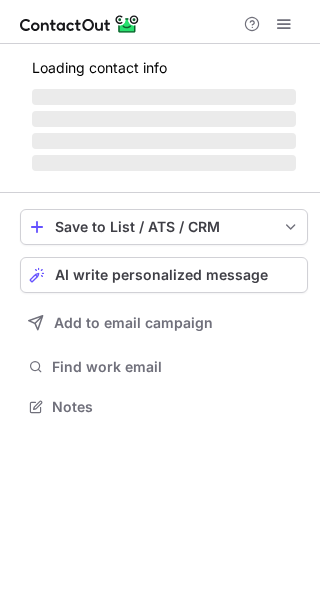 scroll, scrollTop: 0, scrollLeft: 0, axis: both 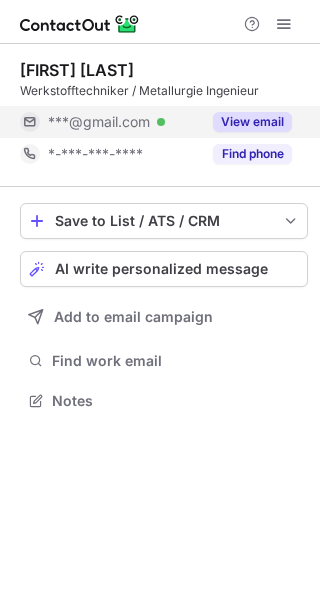 click on "View email" at bounding box center (252, 122) 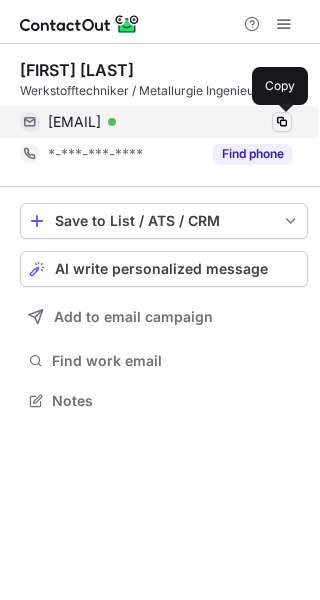 click at bounding box center (282, 122) 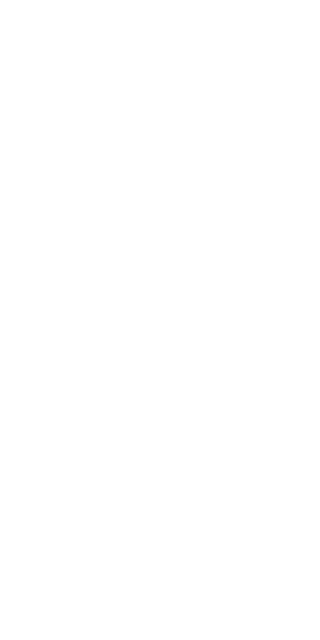 scroll, scrollTop: 0, scrollLeft: 0, axis: both 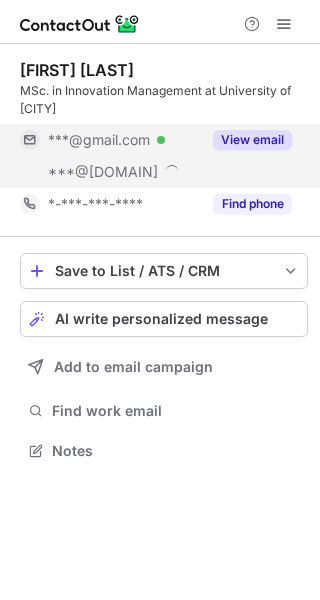 click on "View email" at bounding box center [252, 140] 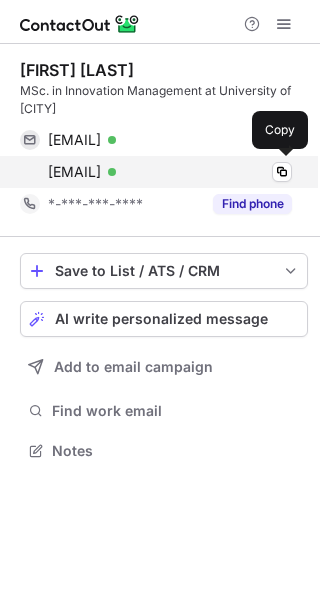 click on "melanie.sebti@venturelab.swiss Verified" at bounding box center (170, 172) 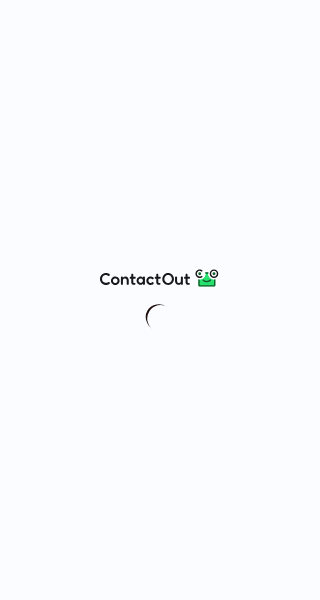 scroll, scrollTop: 0, scrollLeft: 0, axis: both 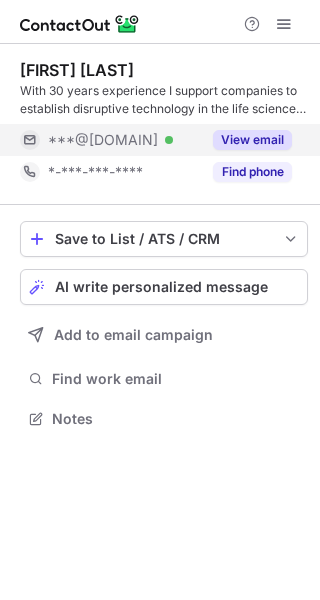click on "View email" at bounding box center (252, 140) 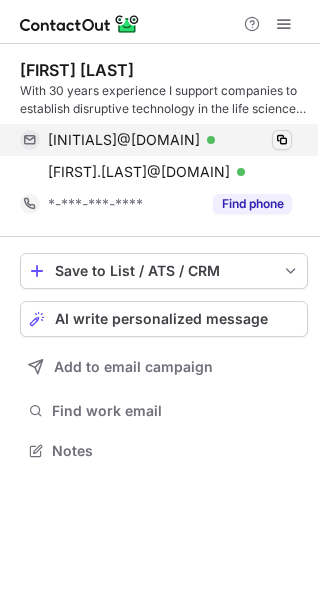 scroll, scrollTop: 10, scrollLeft: 10, axis: both 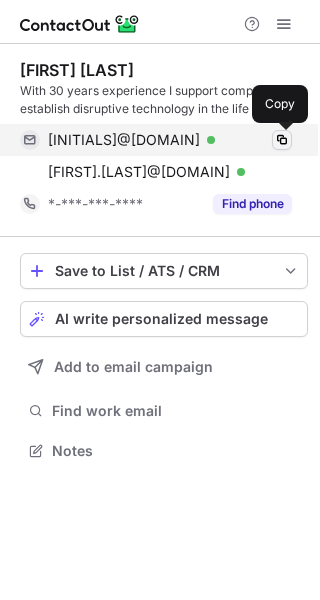 click at bounding box center [282, 140] 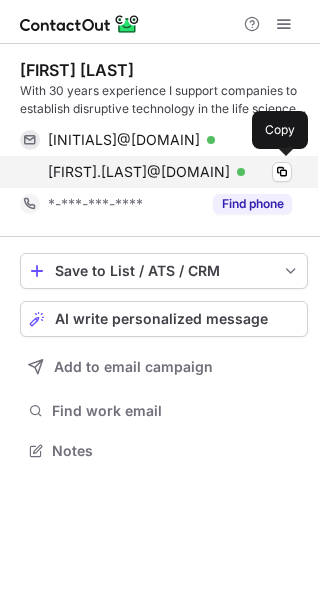 click on "rudi.schlaefli@bluewin.ch Verified" at bounding box center (170, 172) 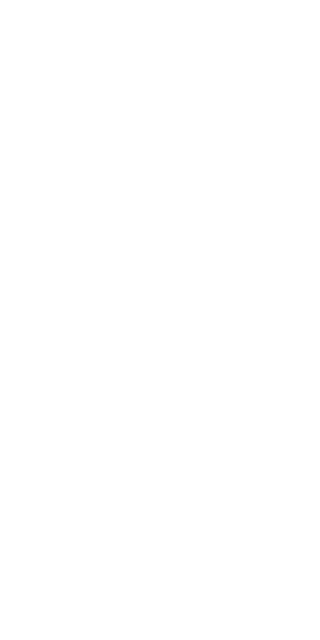 scroll, scrollTop: 0, scrollLeft: 0, axis: both 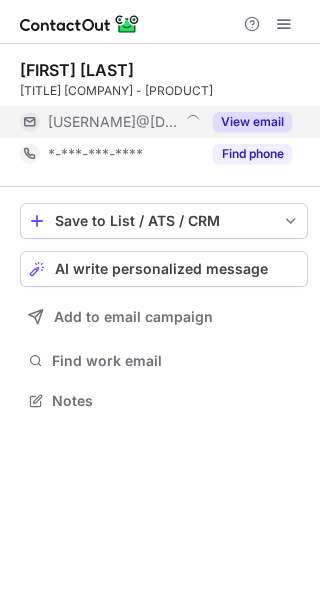 click on "View email" at bounding box center [246, 122] 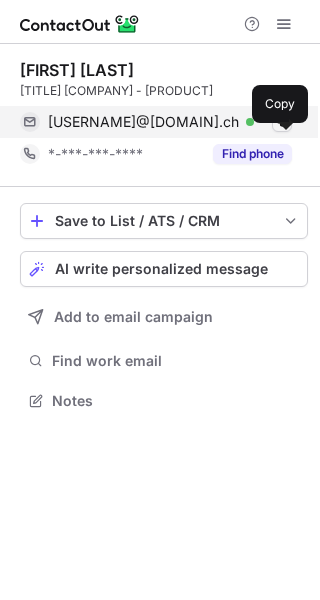 click at bounding box center [282, 122] 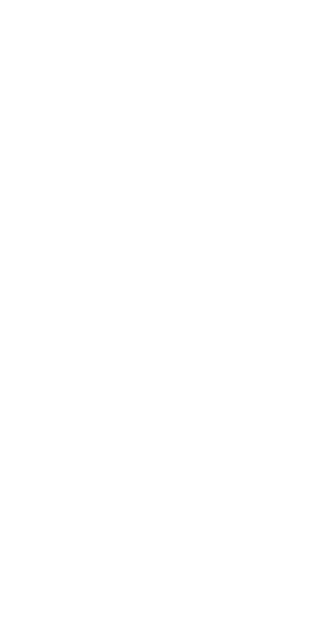 scroll, scrollTop: 0, scrollLeft: 0, axis: both 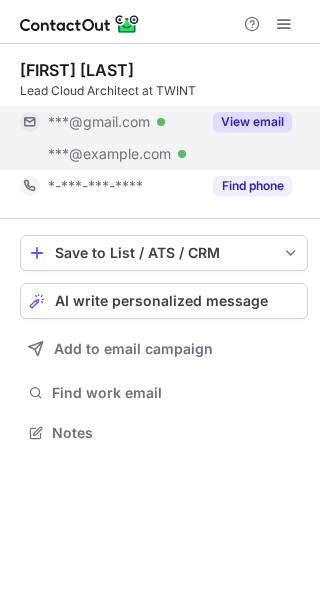 click on "View email" at bounding box center (252, 122) 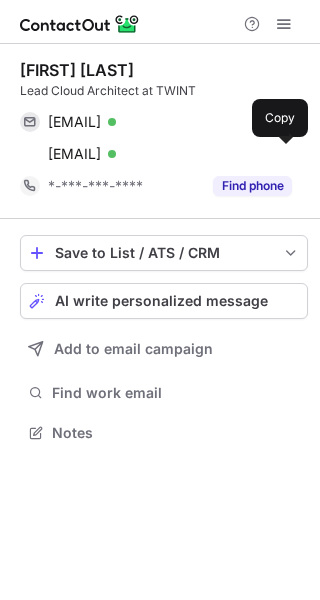 click at bounding box center [282, 154] 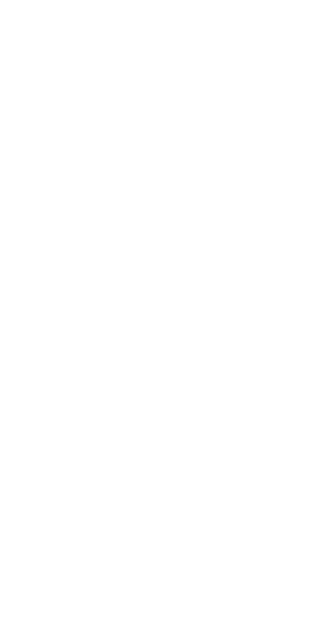 scroll, scrollTop: 0, scrollLeft: 0, axis: both 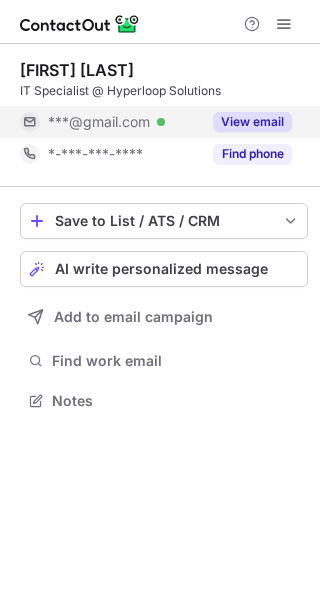 click on "View email" at bounding box center [252, 122] 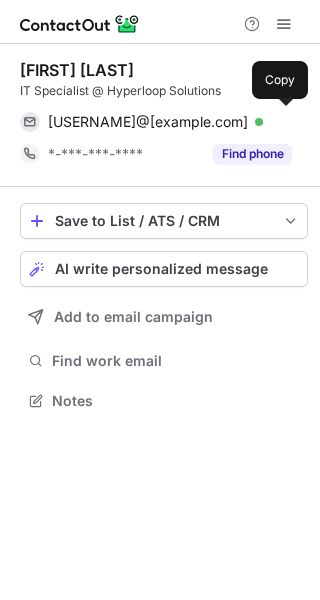 click on "grueningerrandon@gmail.com Verified" at bounding box center [170, 122] 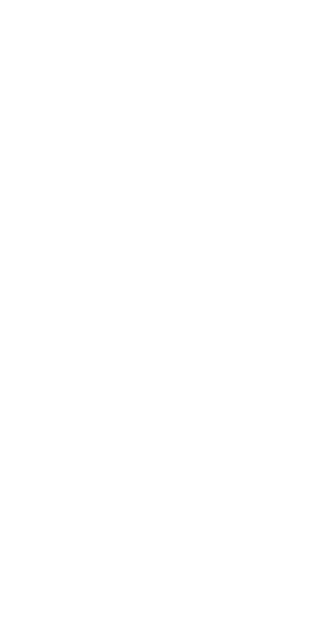 scroll, scrollTop: 0, scrollLeft: 0, axis: both 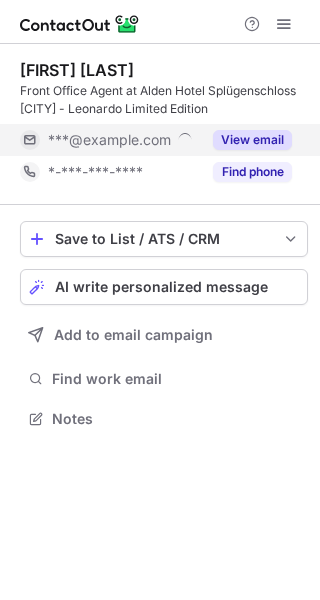 click on "View email" at bounding box center (252, 140) 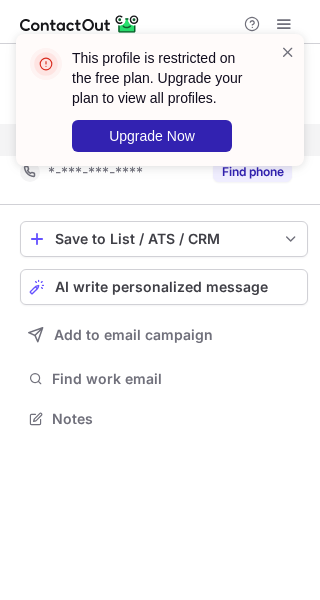 click on "This profile is restricted on the free plan. Upgrade your plan to view all profiles. Upgrade Now" at bounding box center [152, 100] 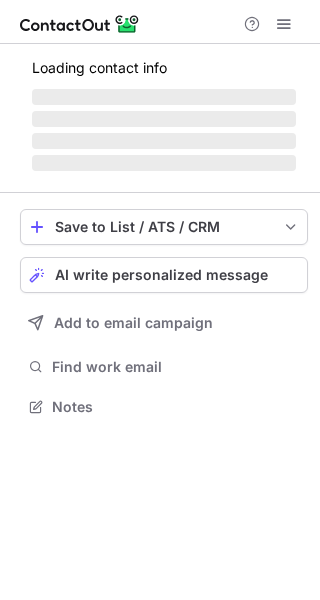 scroll, scrollTop: 0, scrollLeft: 0, axis: both 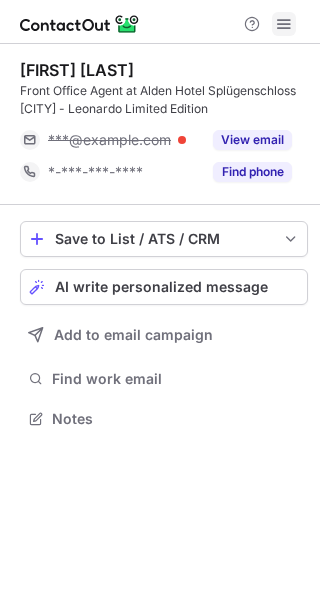 click at bounding box center (284, 24) 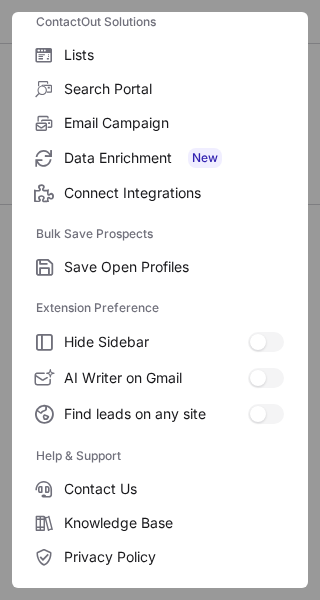 scroll, scrollTop: 233, scrollLeft: 0, axis: vertical 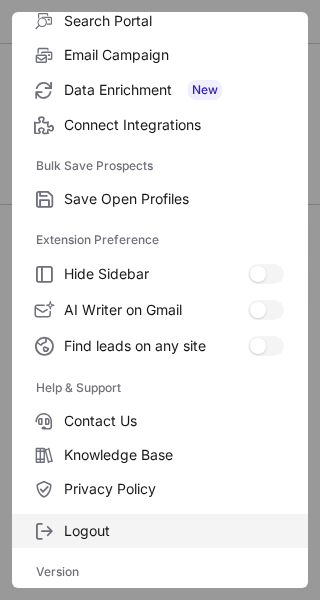 click on "Logout" at bounding box center (174, 199) 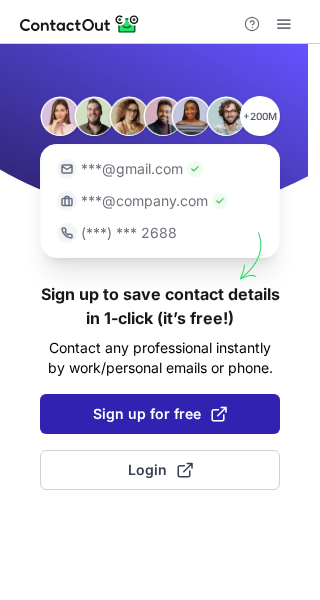 click on "Sign up for free" at bounding box center [160, 414] 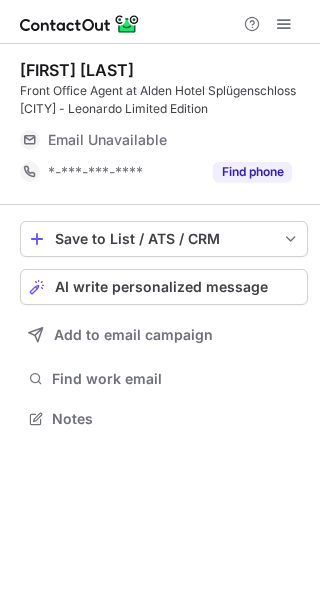 scroll, scrollTop: 0, scrollLeft: 0, axis: both 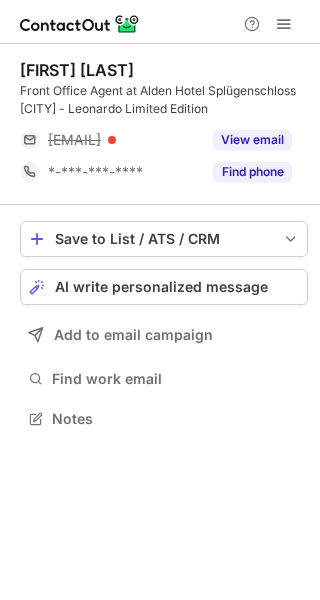 click on "Ivan Reznikov Front Office Agent at Alden Hotel Splügenschloss Zürich - Leonardo Limited Edition ***@alden.ch View email *-***-***-**** Find phone" at bounding box center [164, 124] 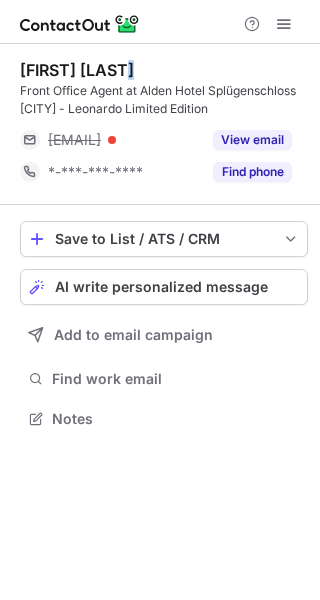 click on "Ivan Reznikov Front Office Agent at Alden Hotel Splügenschloss Zürich - Leonardo Limited Edition ***@alden.ch View email *-***-***-**** Find phone" at bounding box center (164, 124) 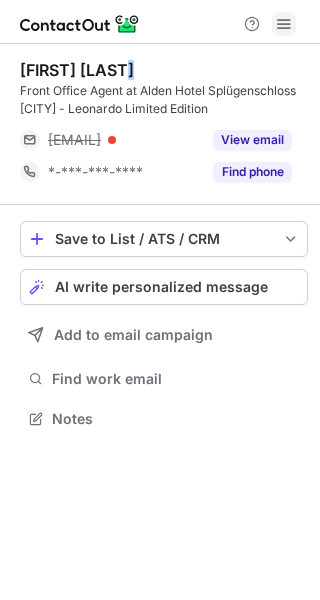 click at bounding box center [284, 24] 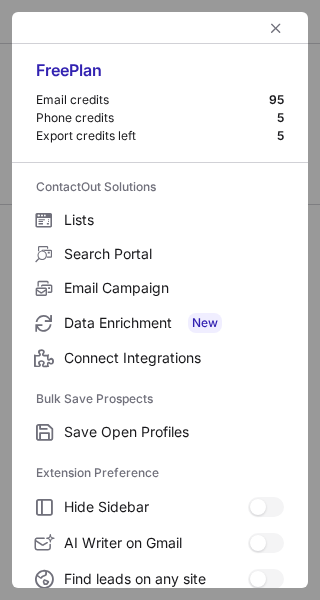 scroll, scrollTop: 233, scrollLeft: 0, axis: vertical 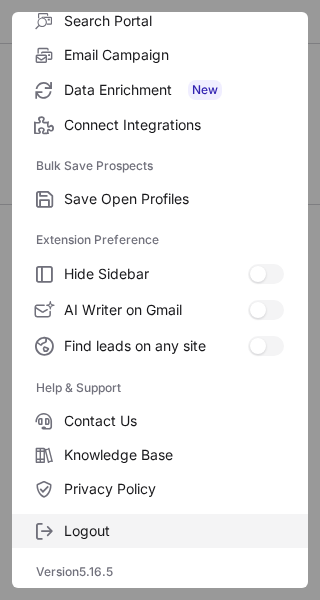 click on "Logout" at bounding box center [160, 531] 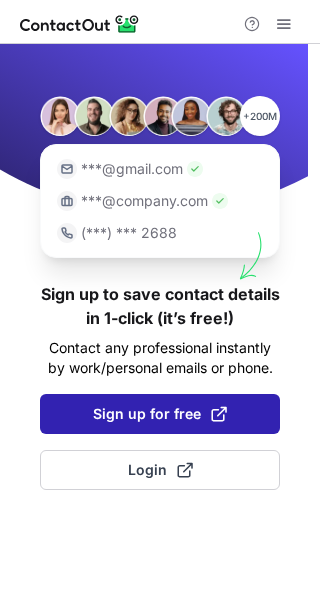 click on "Sign up for free" at bounding box center (160, 414) 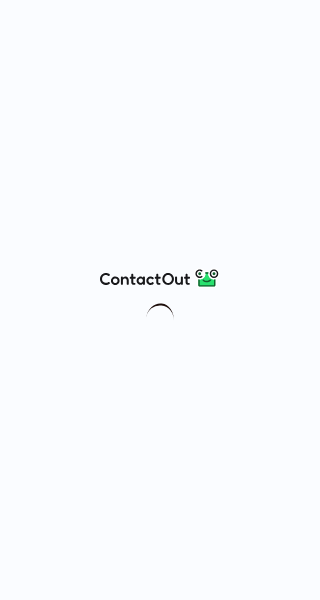 scroll, scrollTop: 0, scrollLeft: 0, axis: both 